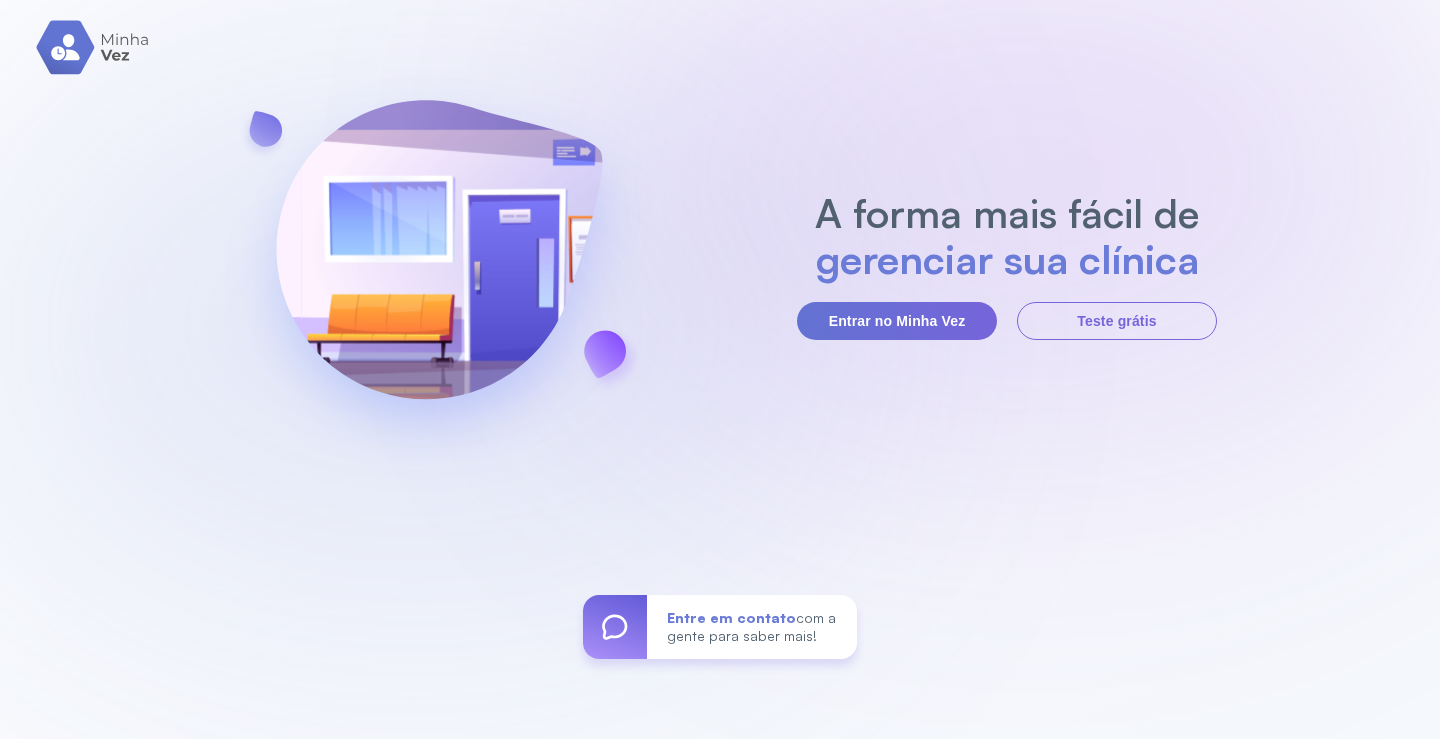 scroll, scrollTop: 0, scrollLeft: 0, axis: both 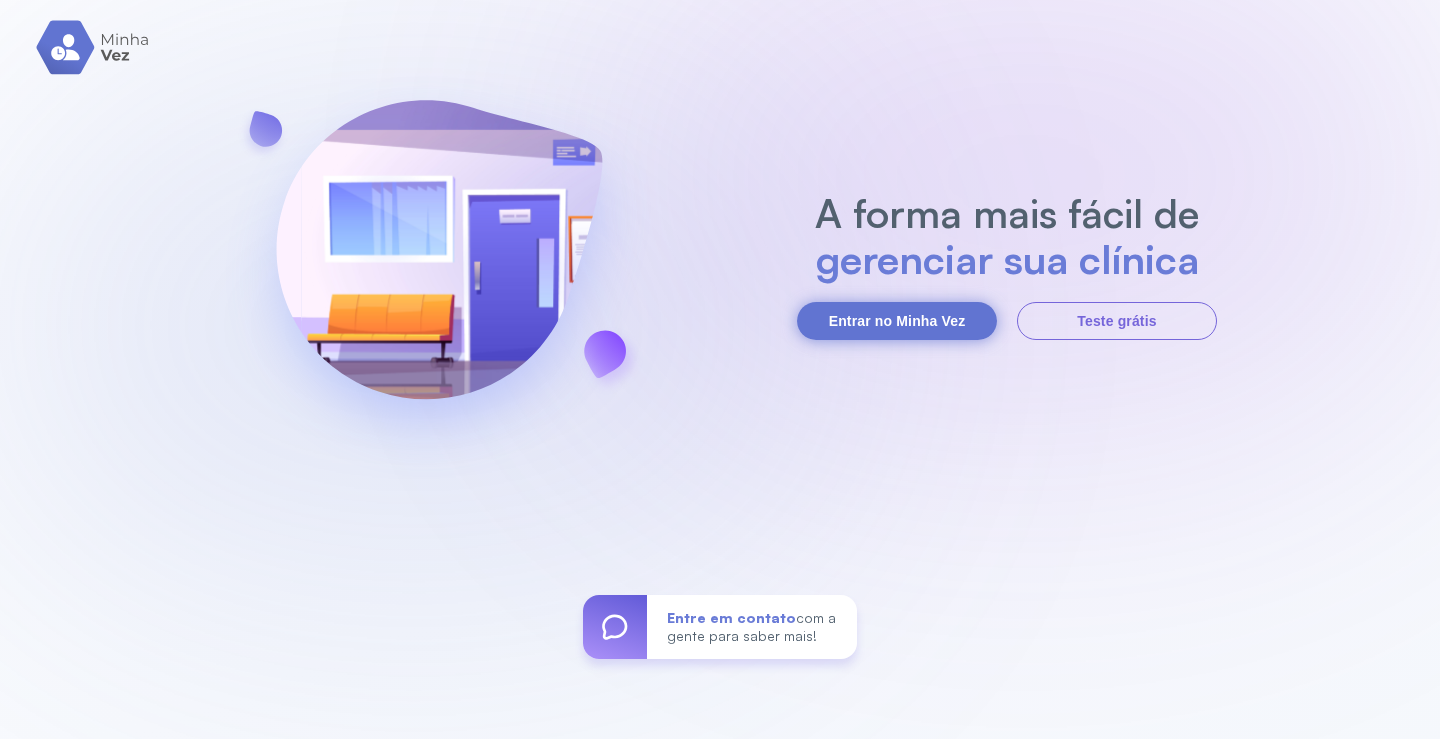 click on "Entrar no Minha Vez" at bounding box center (897, 321) 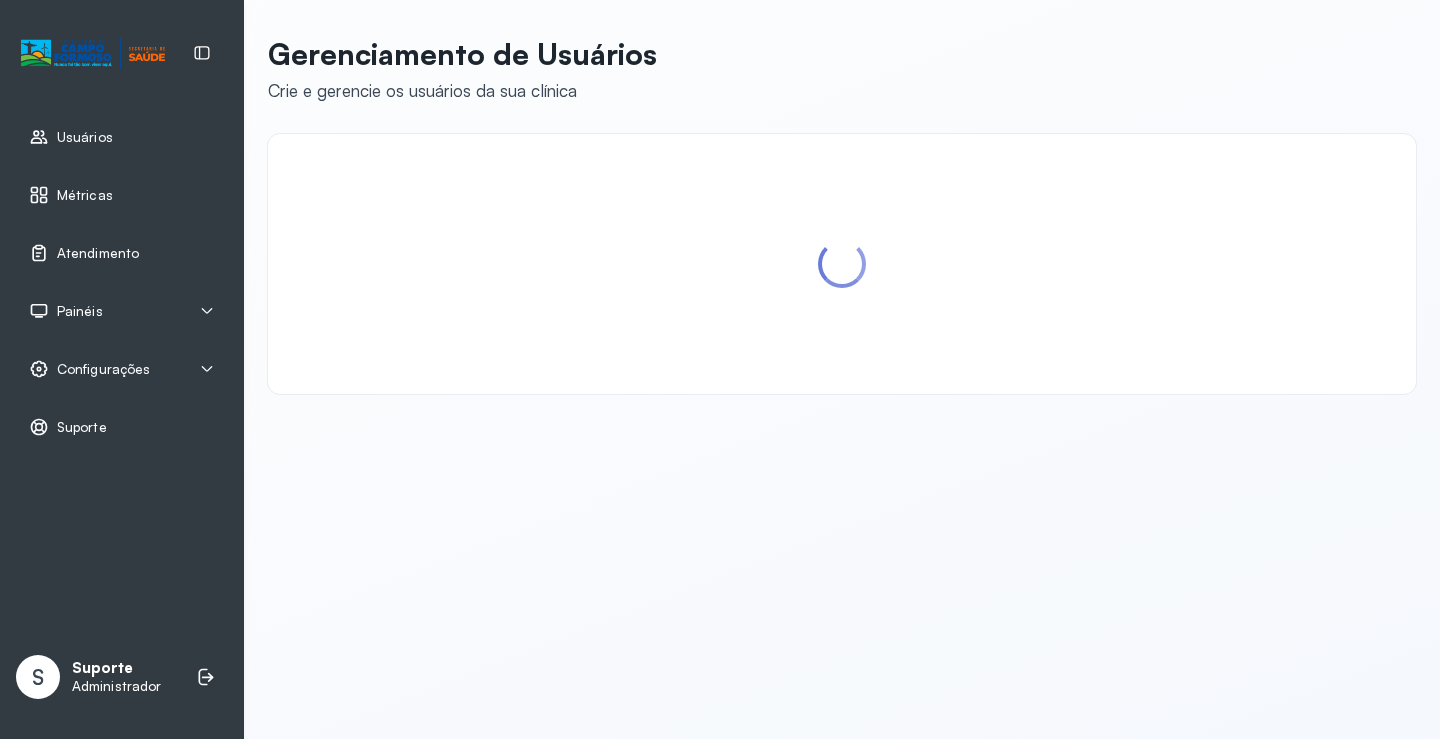 scroll, scrollTop: 0, scrollLeft: 0, axis: both 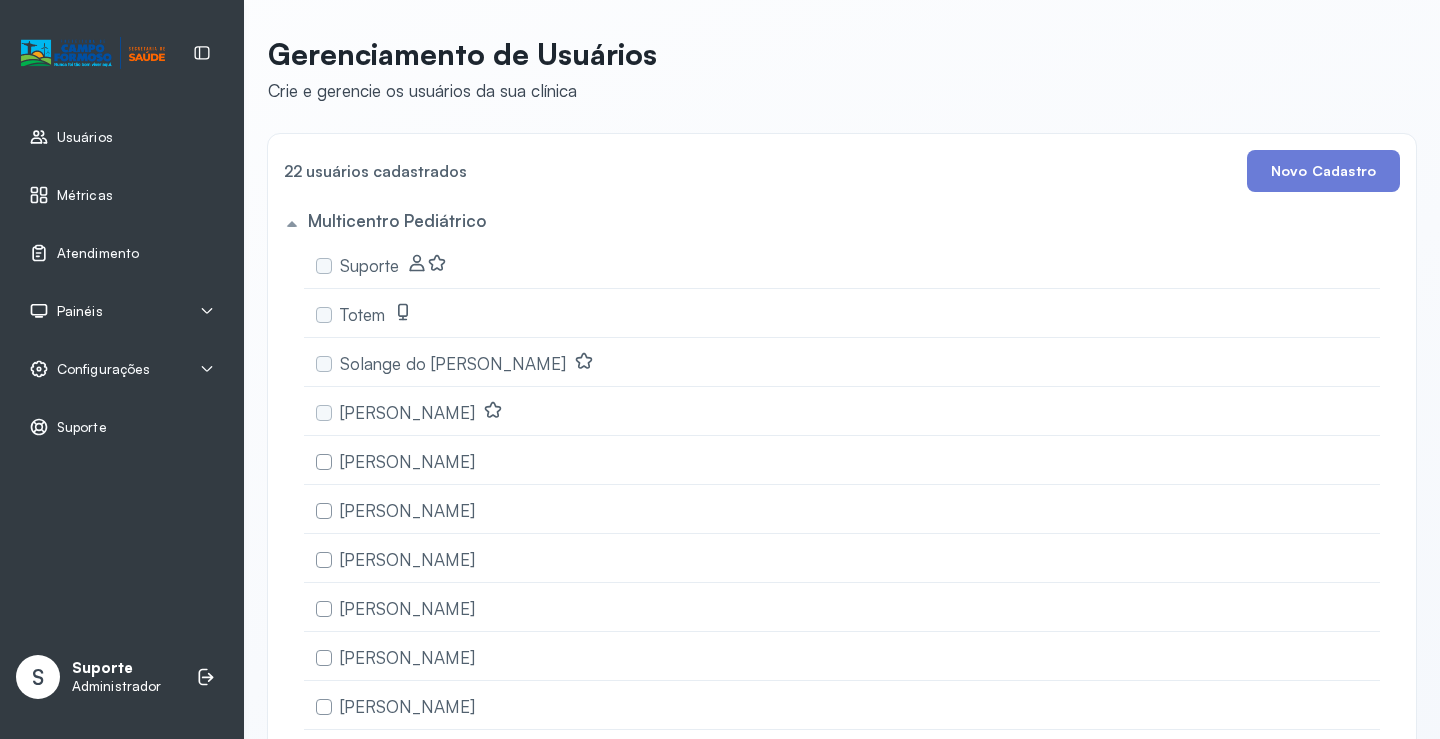 click on "Painéis" at bounding box center (80, 311) 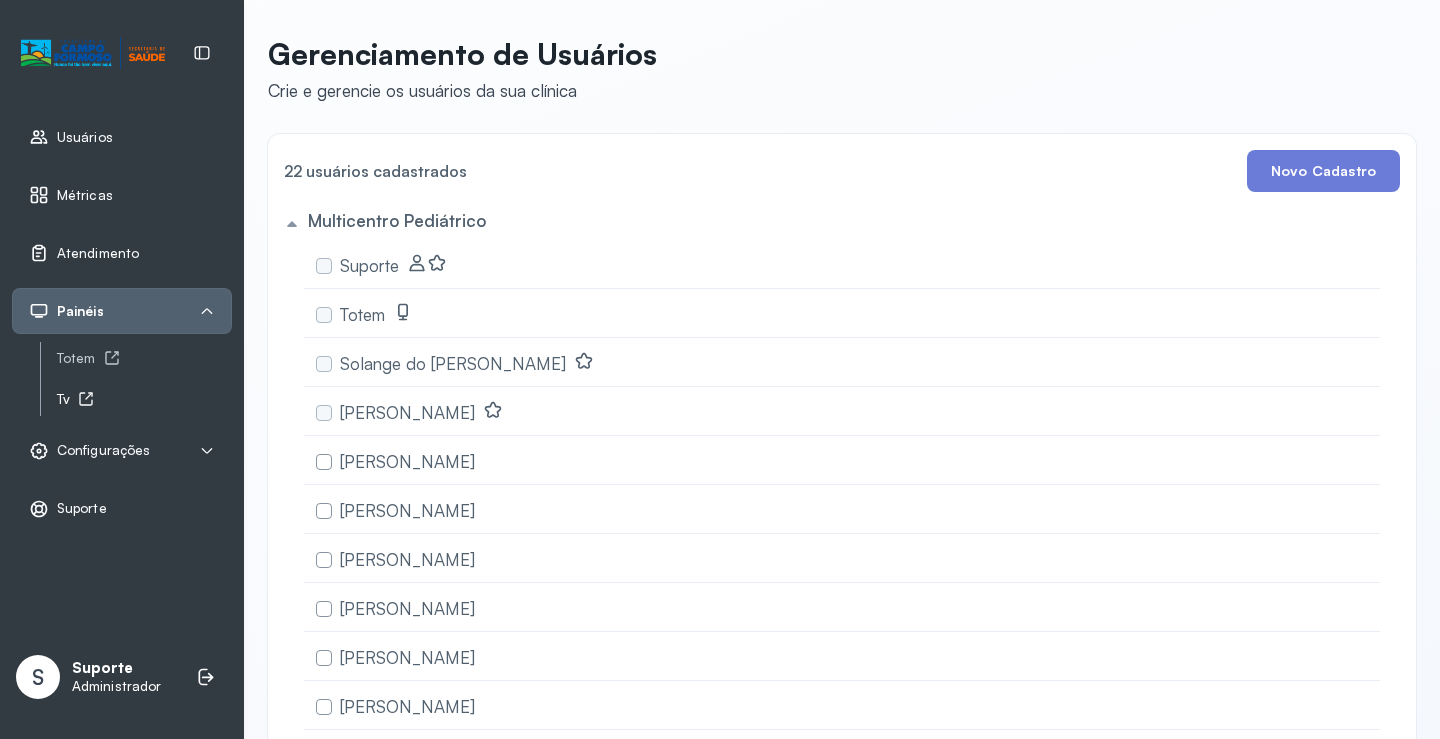 click 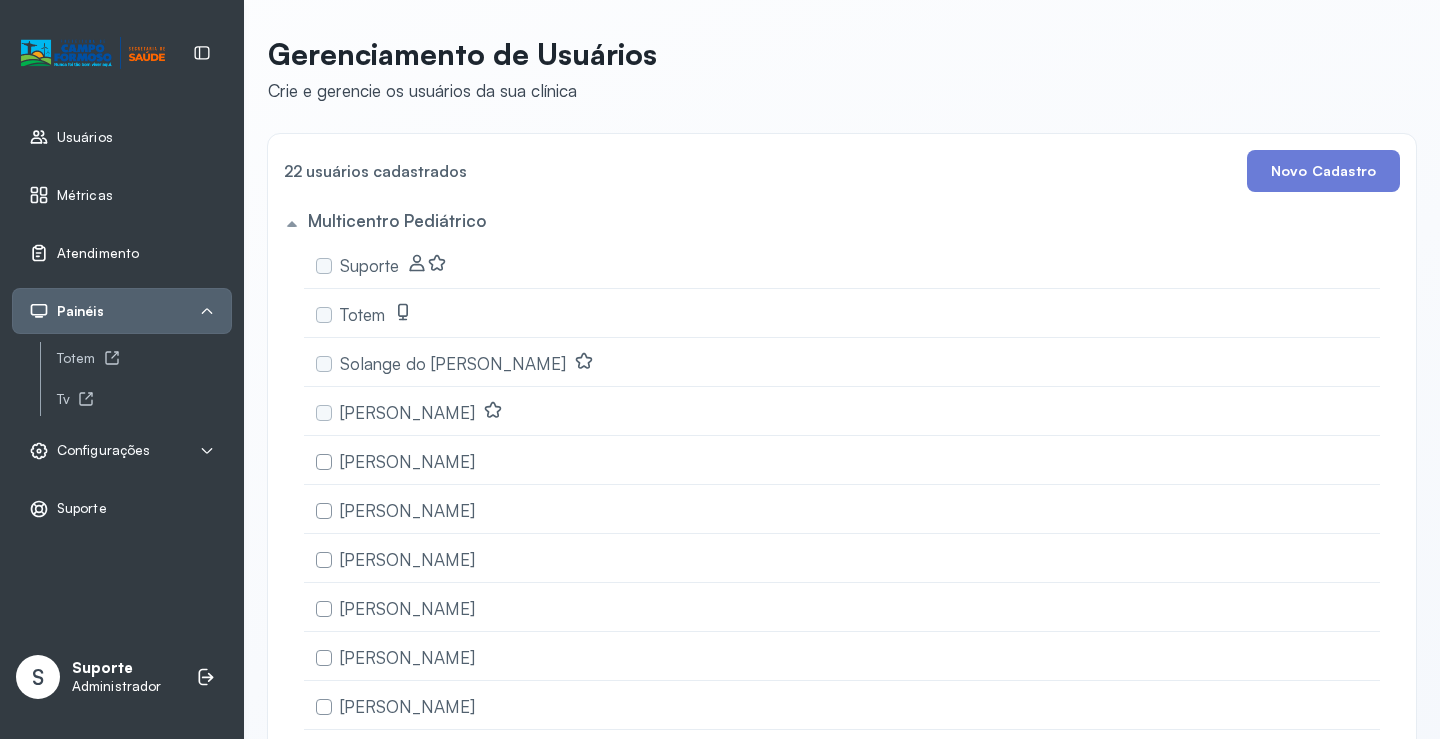click on "Atendimento" at bounding box center [98, 253] 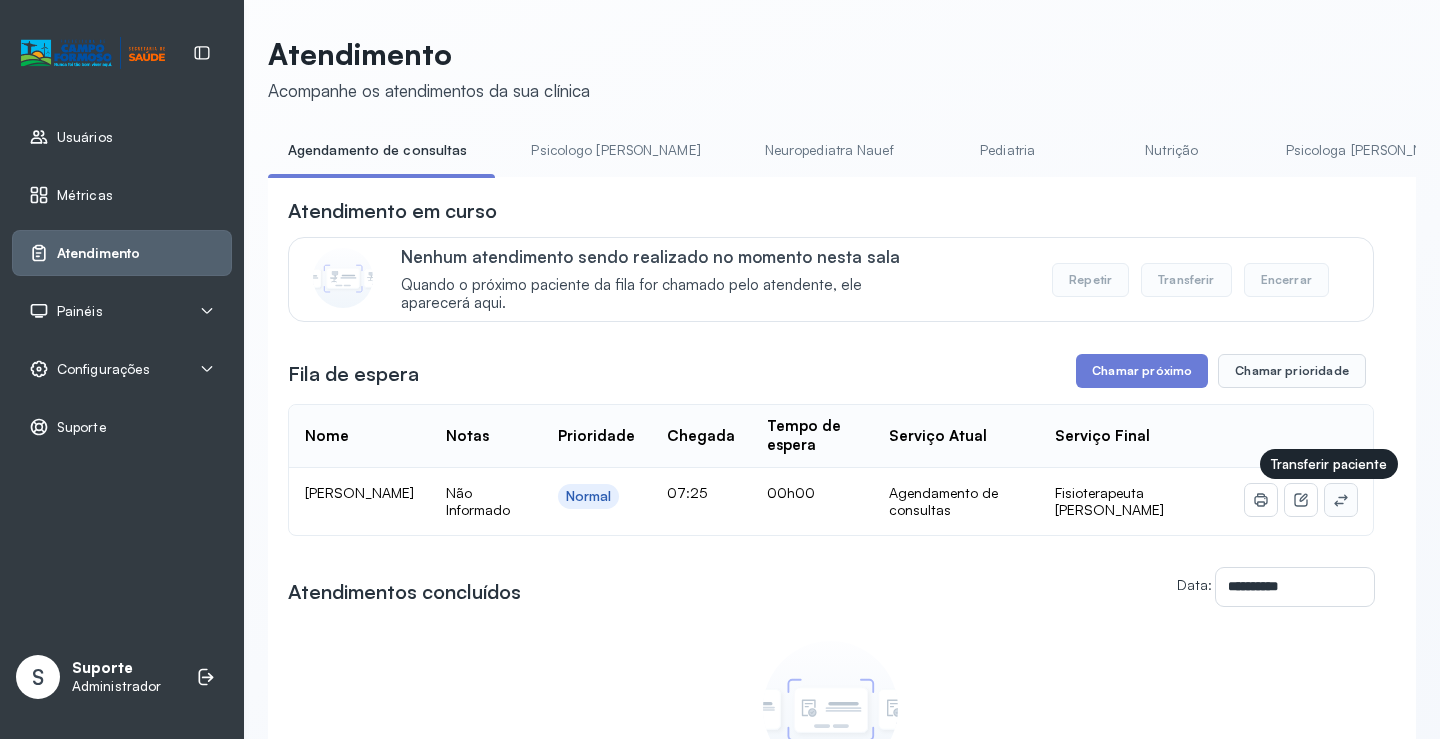 click 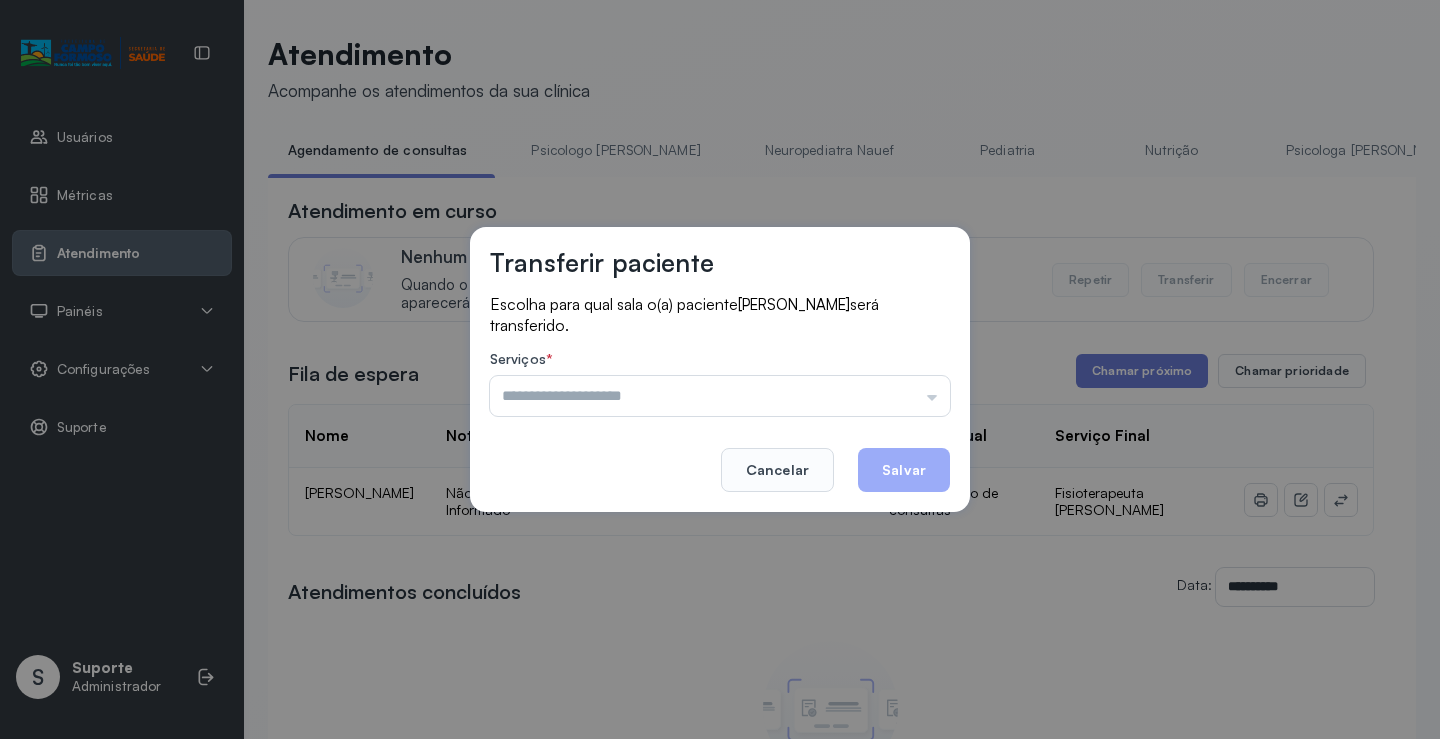 click at bounding box center (720, 396) 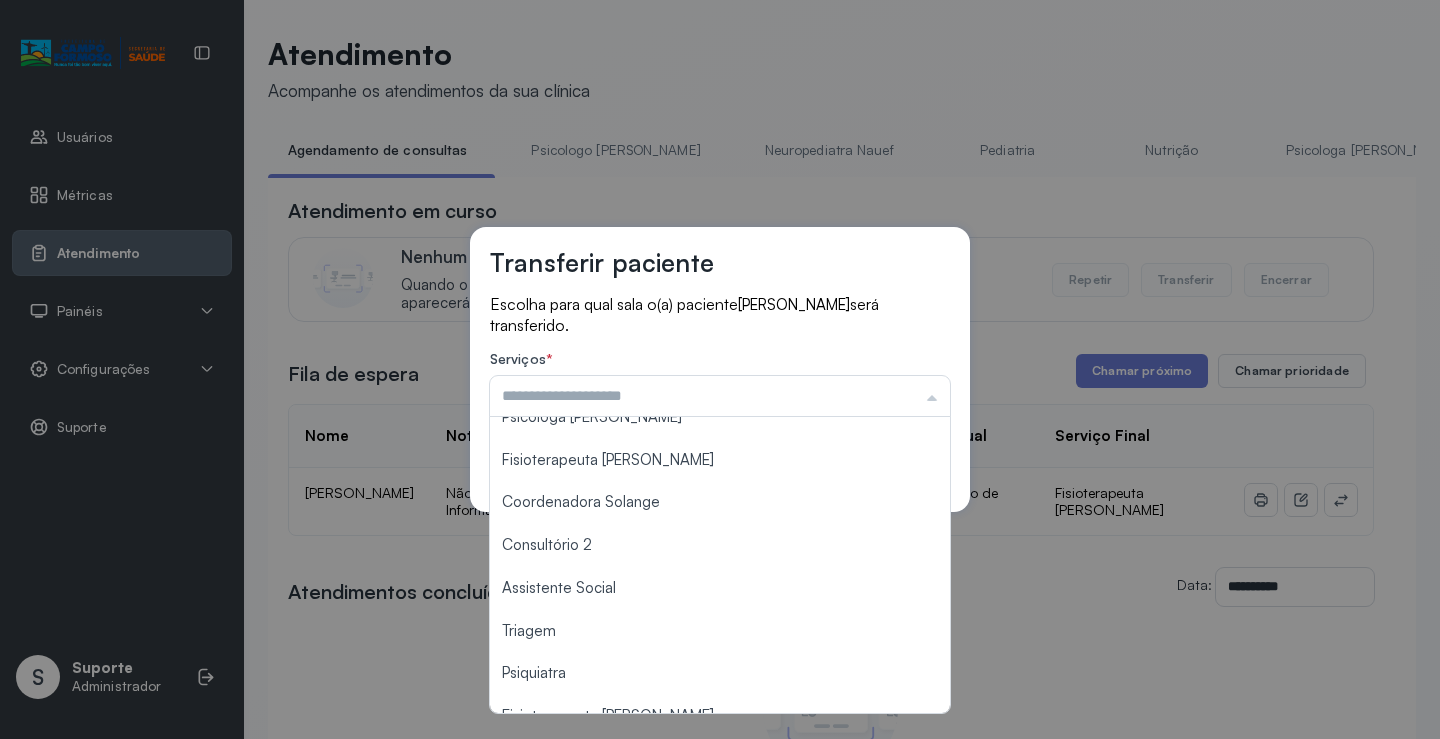 scroll, scrollTop: 200, scrollLeft: 0, axis: vertical 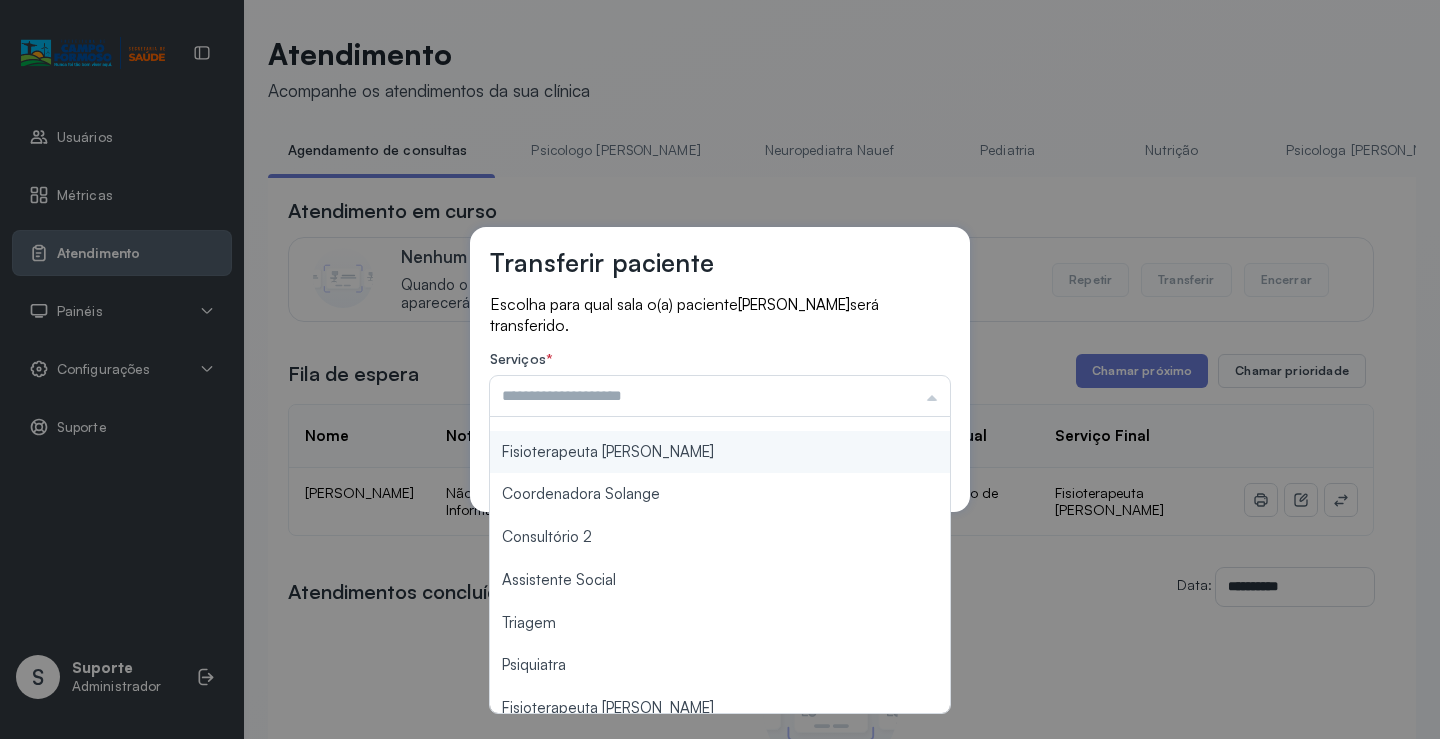 type on "**********" 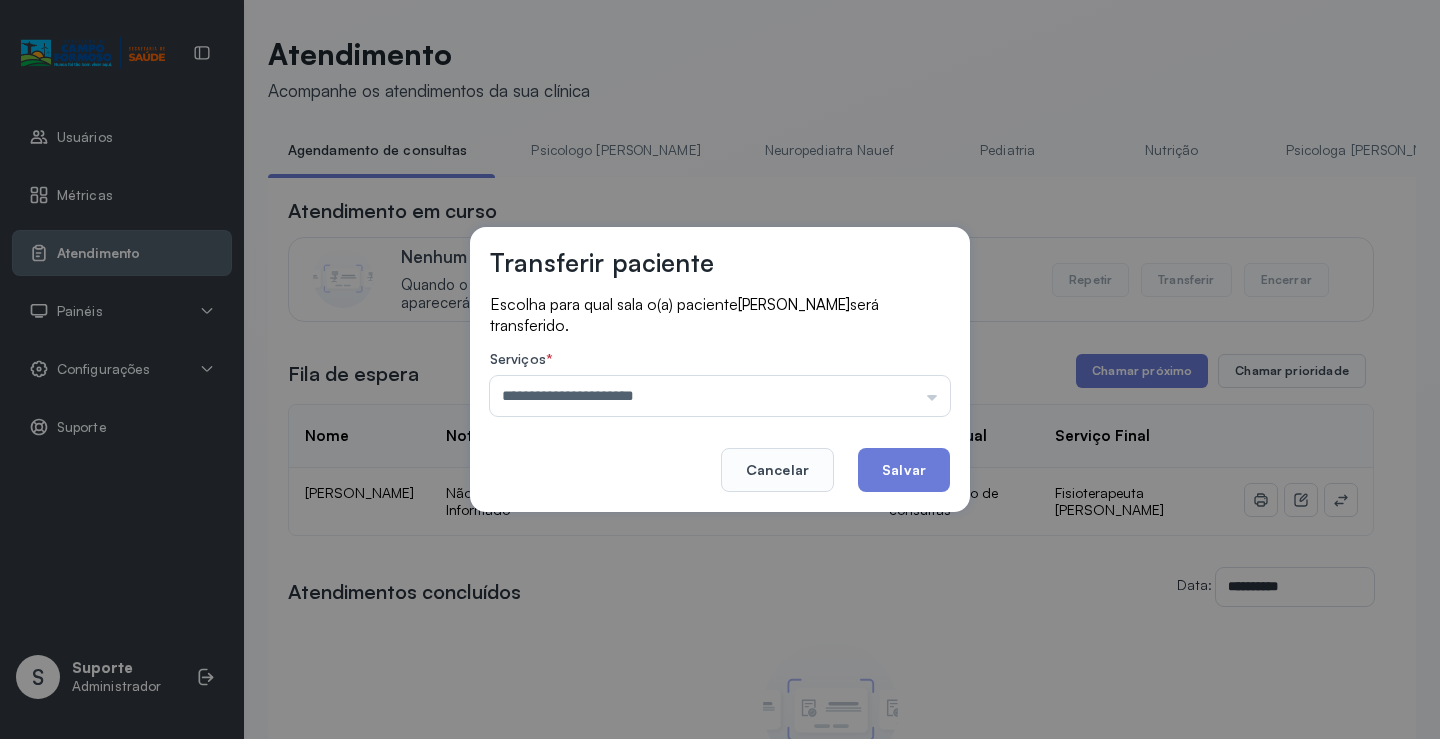 click on "**********" at bounding box center (720, 369) 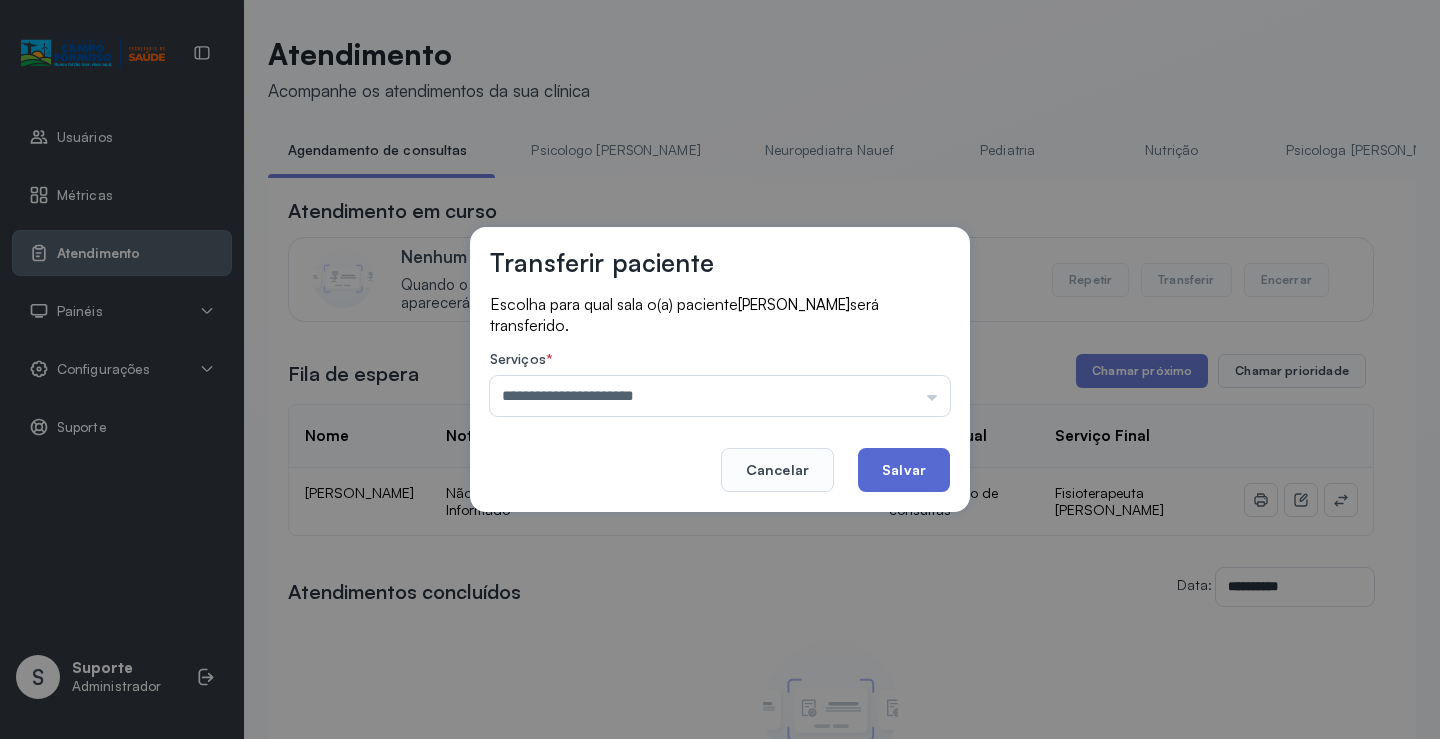 click on "Salvar" 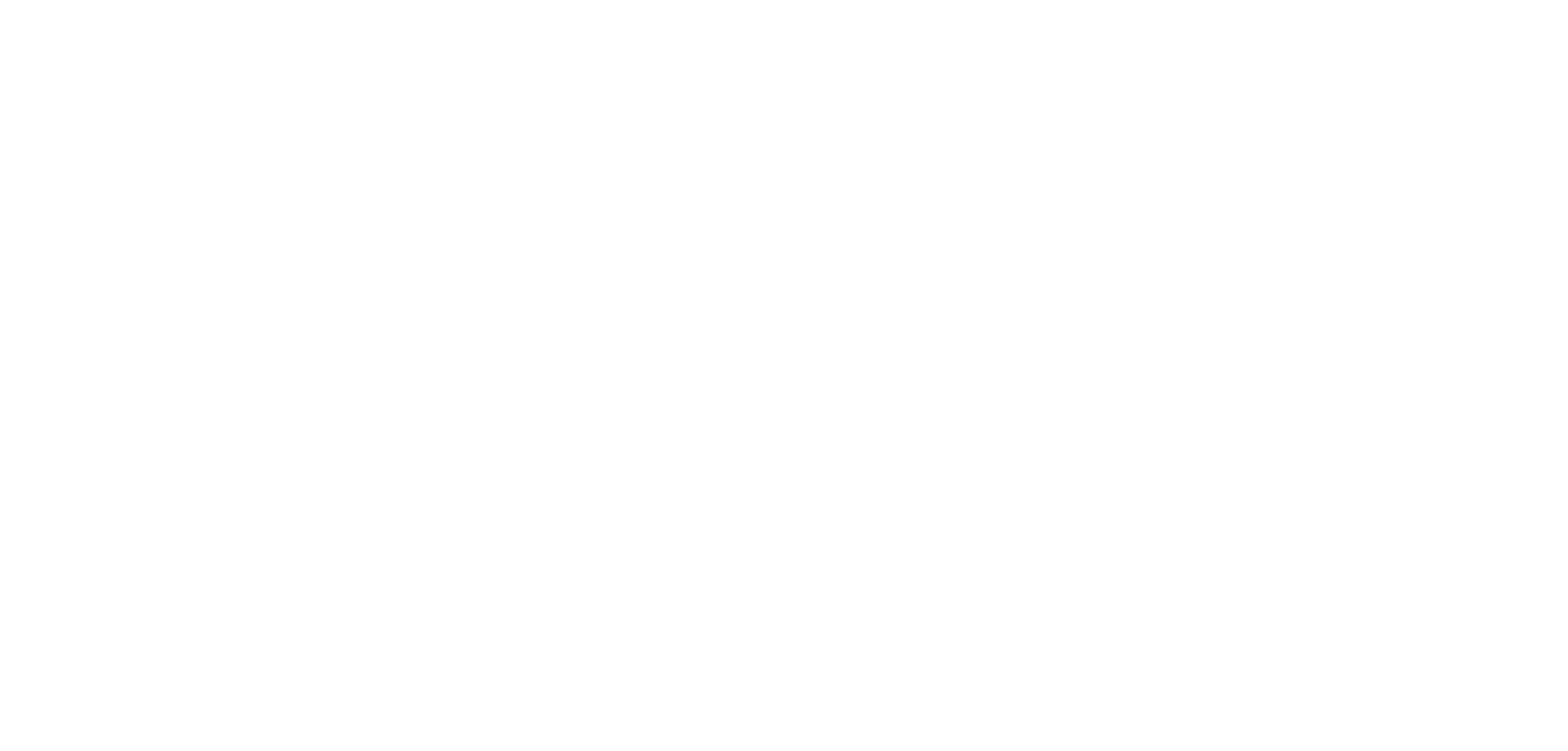 scroll, scrollTop: 0, scrollLeft: 0, axis: both 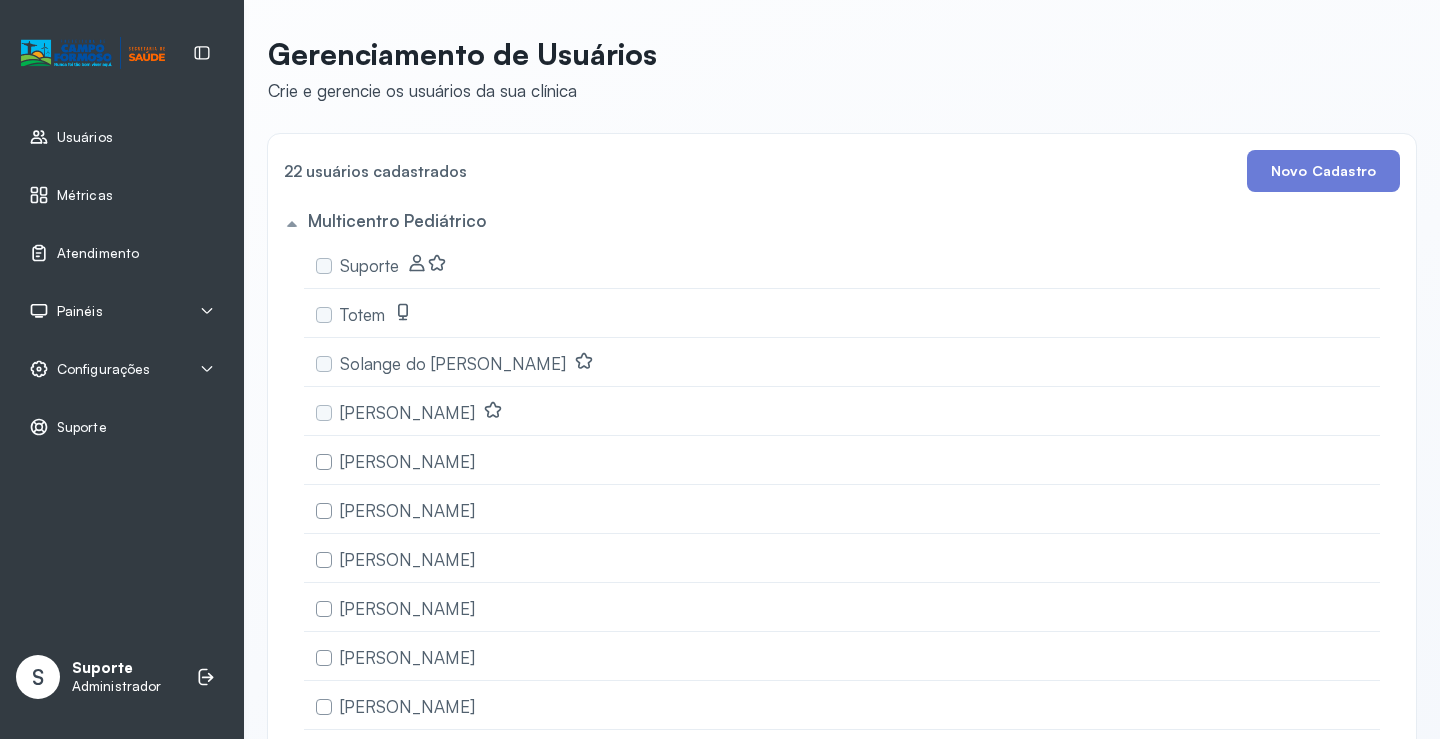 click on "Painéis" at bounding box center [80, 311] 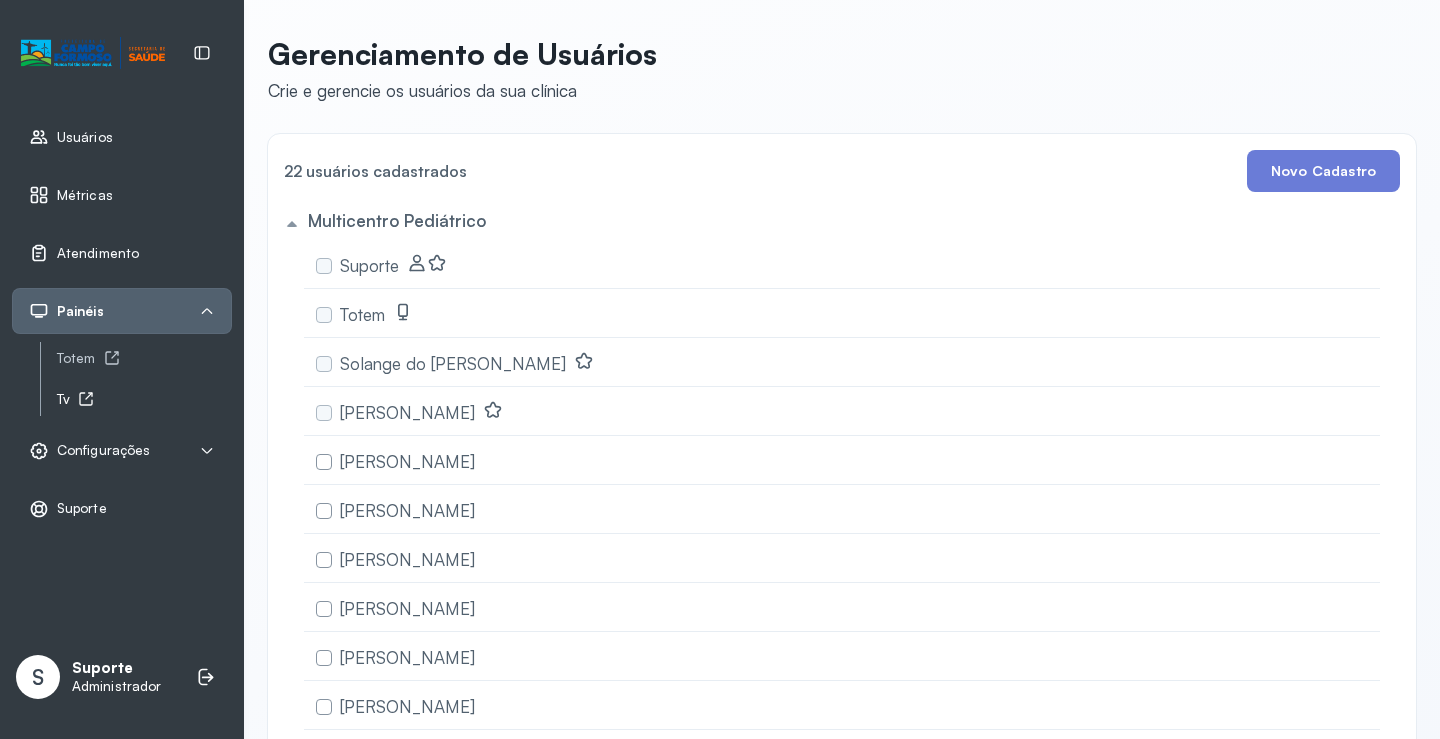 click 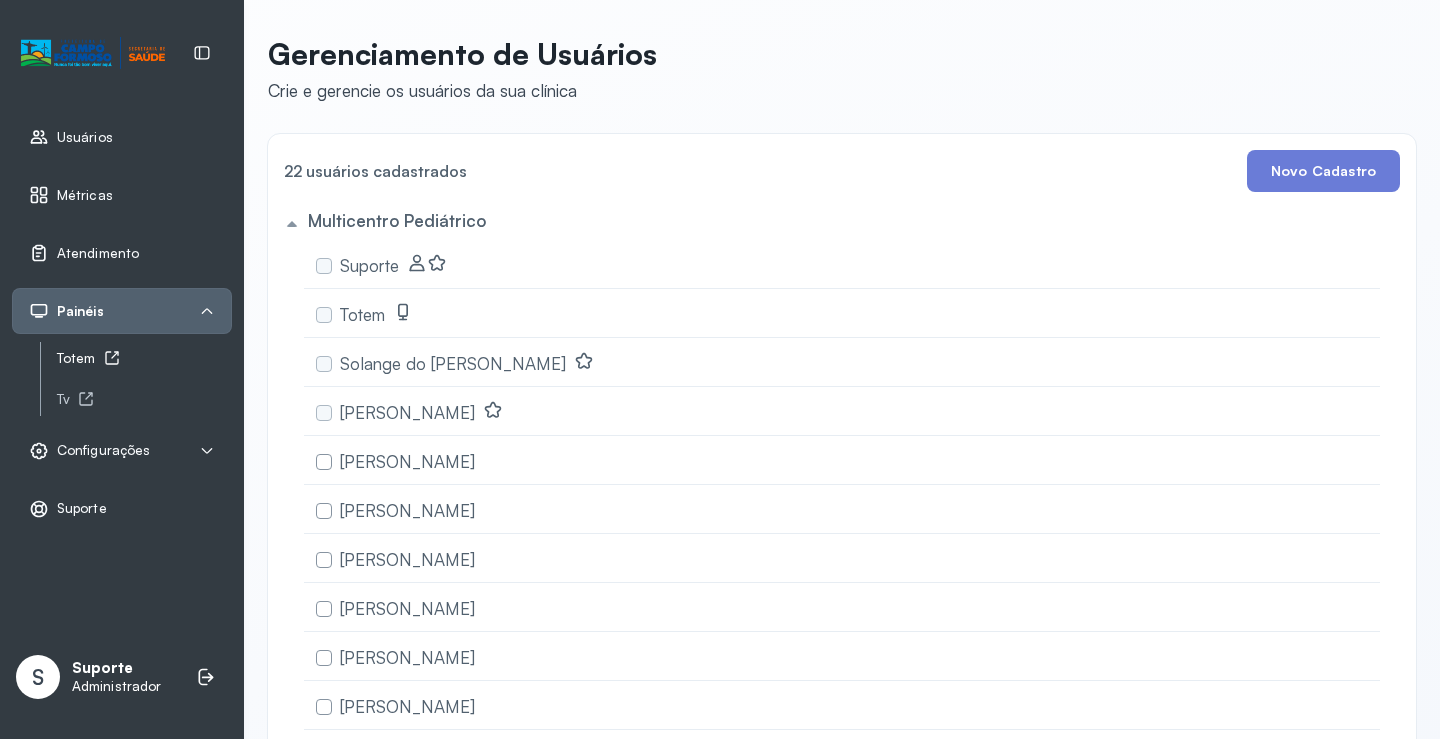 click on "Totem" at bounding box center [144, 358] 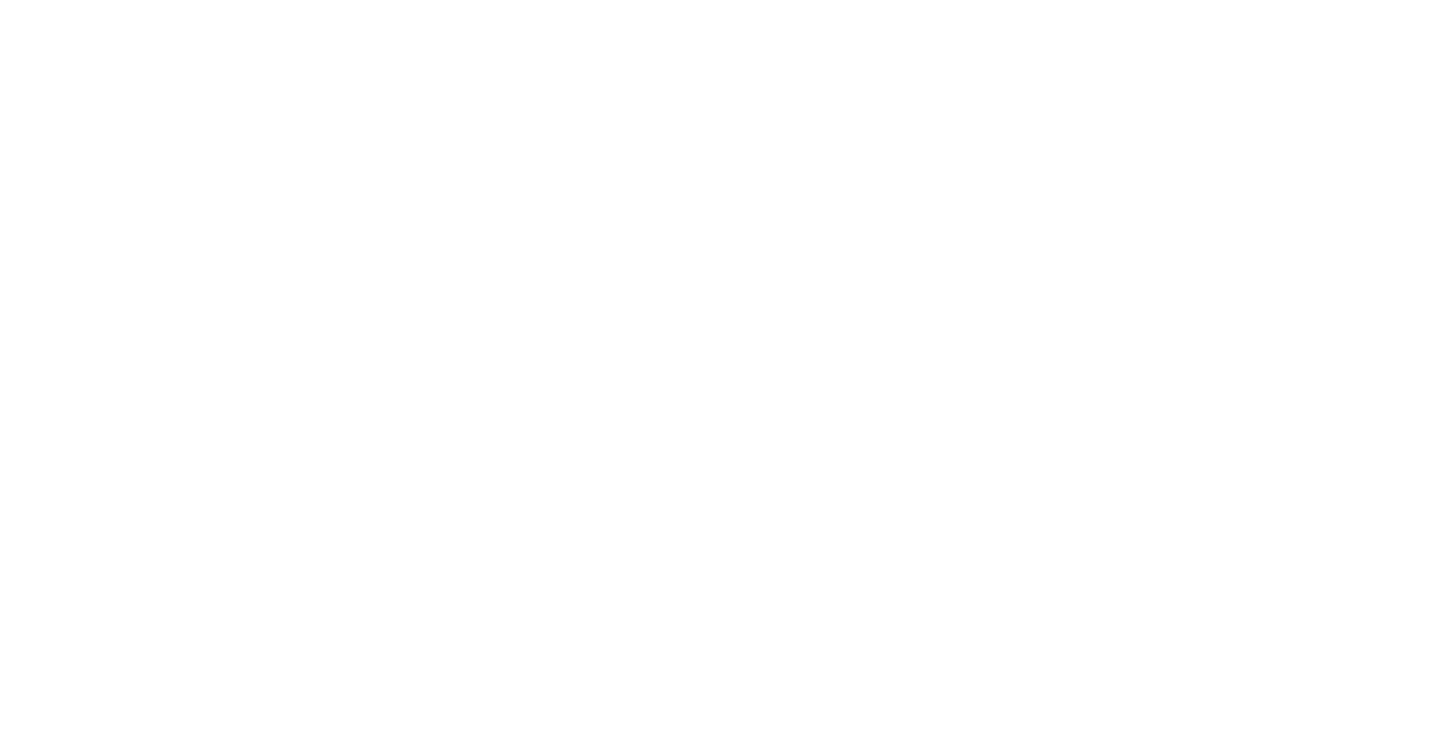 scroll, scrollTop: 0, scrollLeft: 0, axis: both 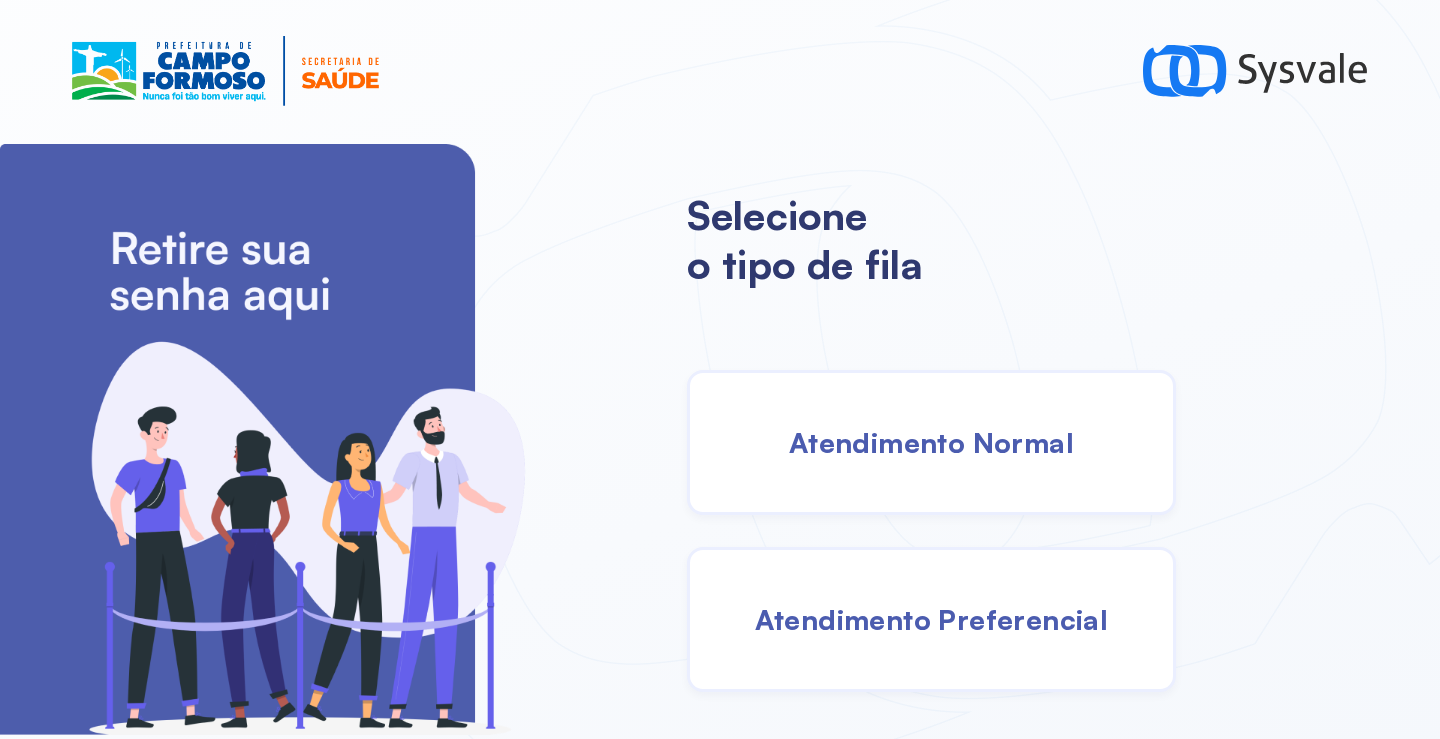 click on "Atendimento Normal" at bounding box center (931, 442) 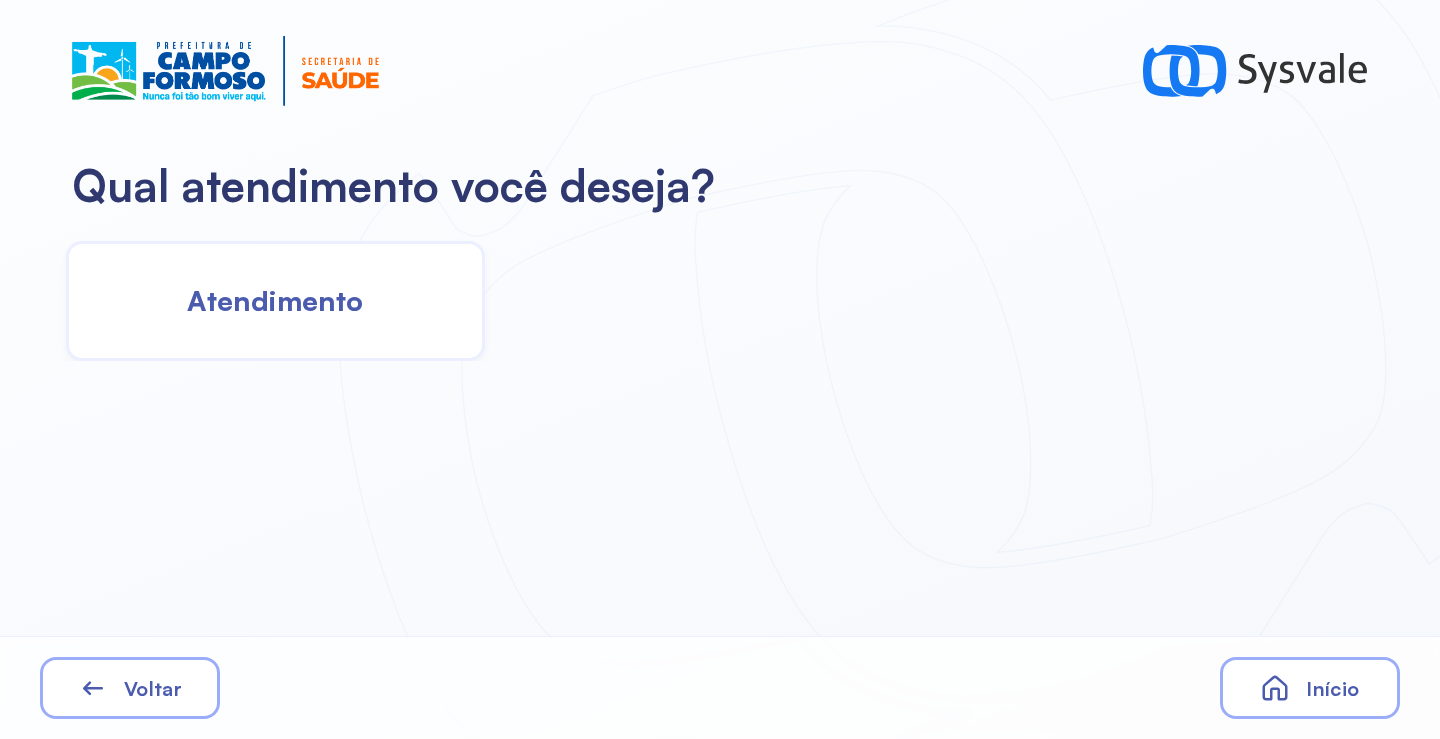 click on "Atendimento" 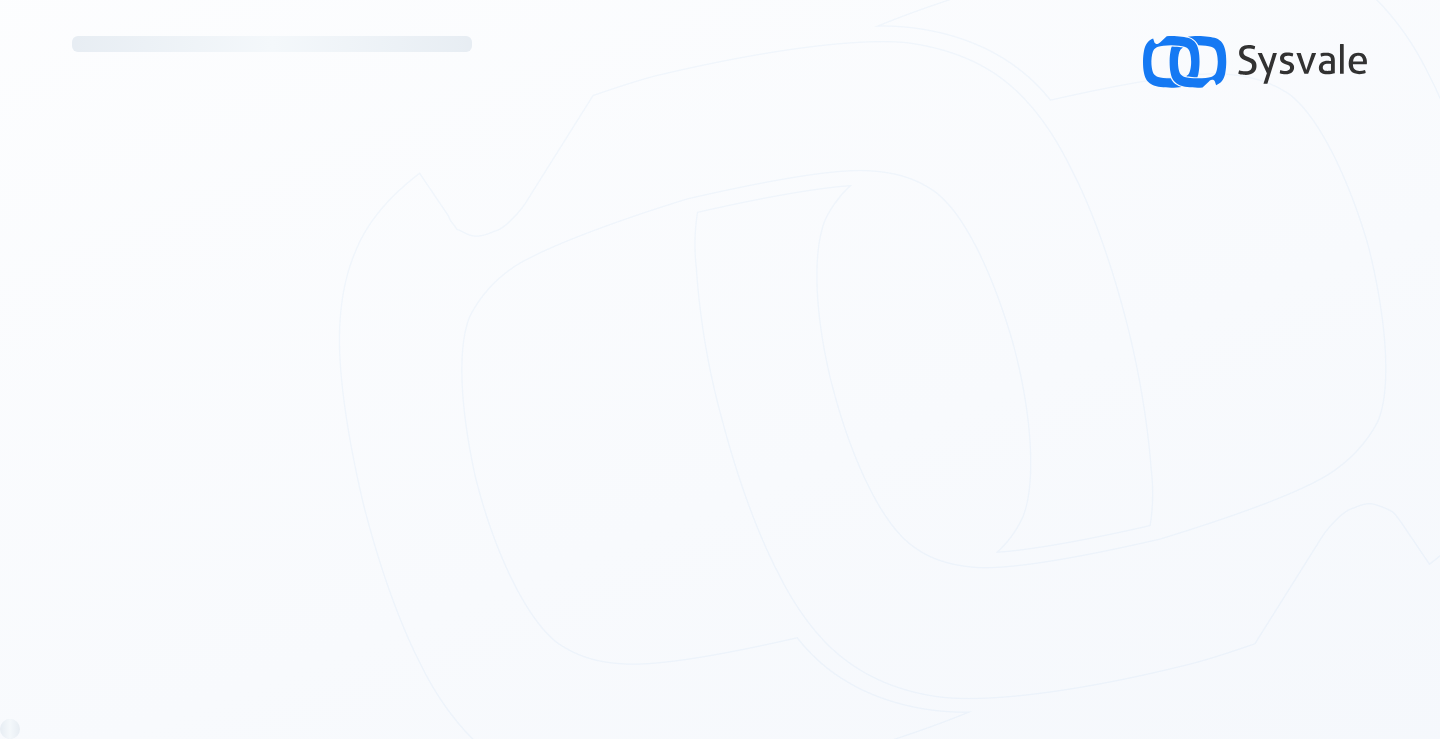 scroll, scrollTop: 0, scrollLeft: 0, axis: both 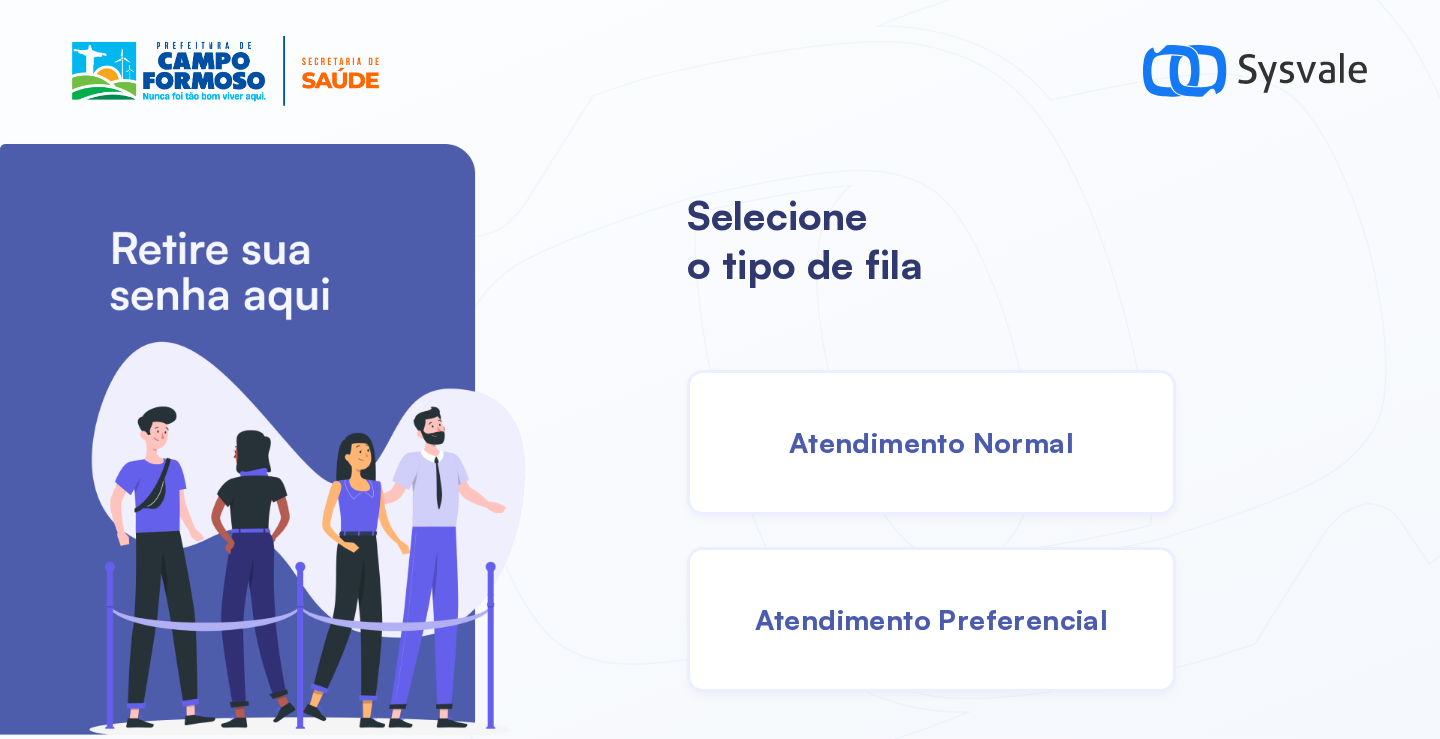 click on "Atendimento Normal" at bounding box center [931, 442] 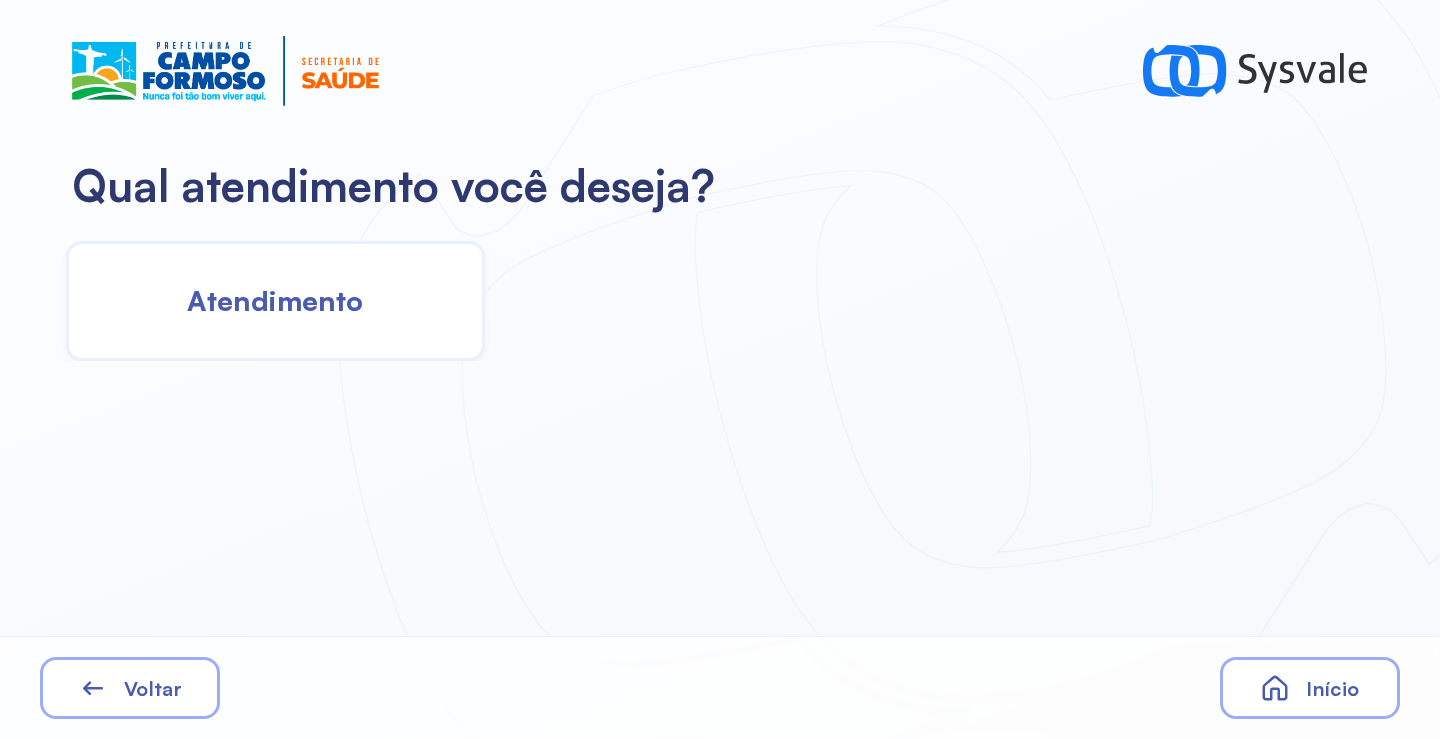 click on "Atendimento" at bounding box center (275, 300) 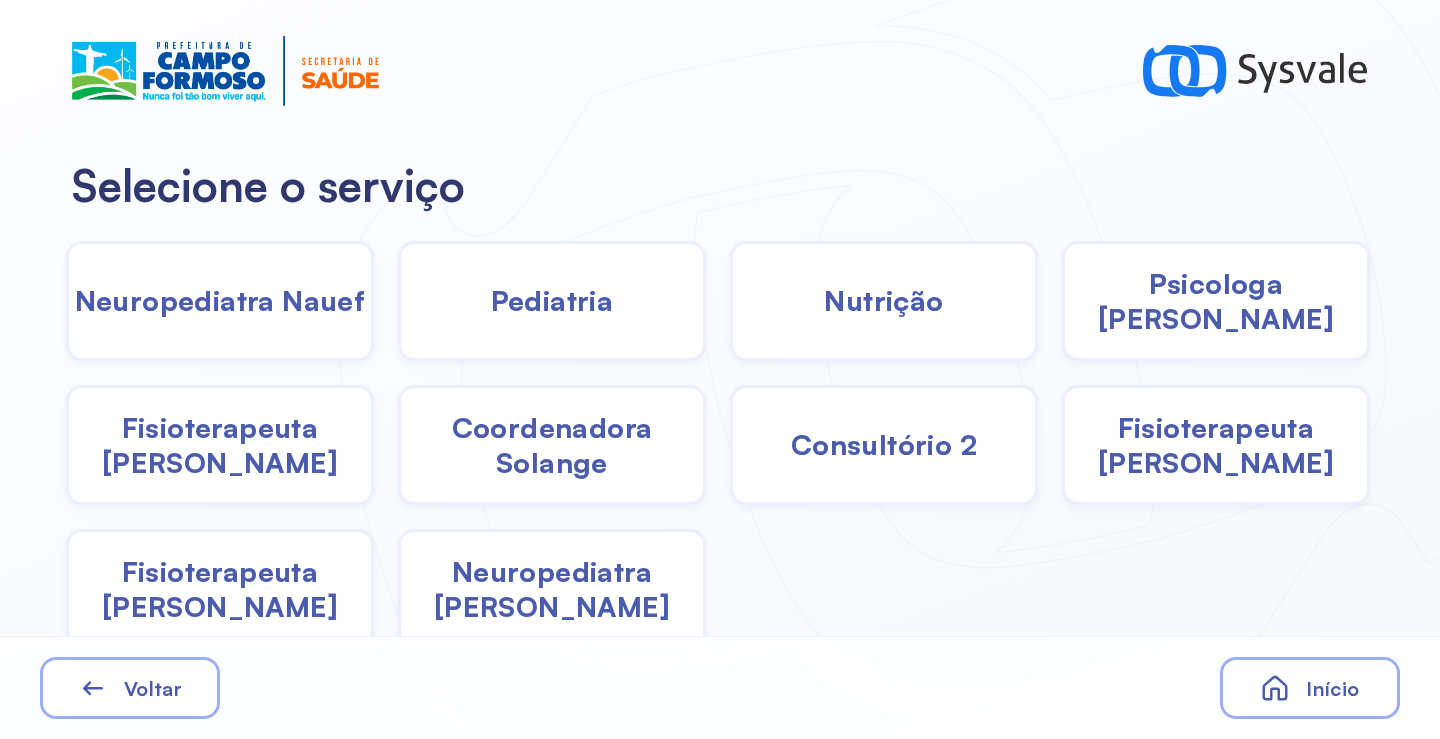 click on "Fisioterapeuta [PERSON_NAME]" at bounding box center (220, 445) 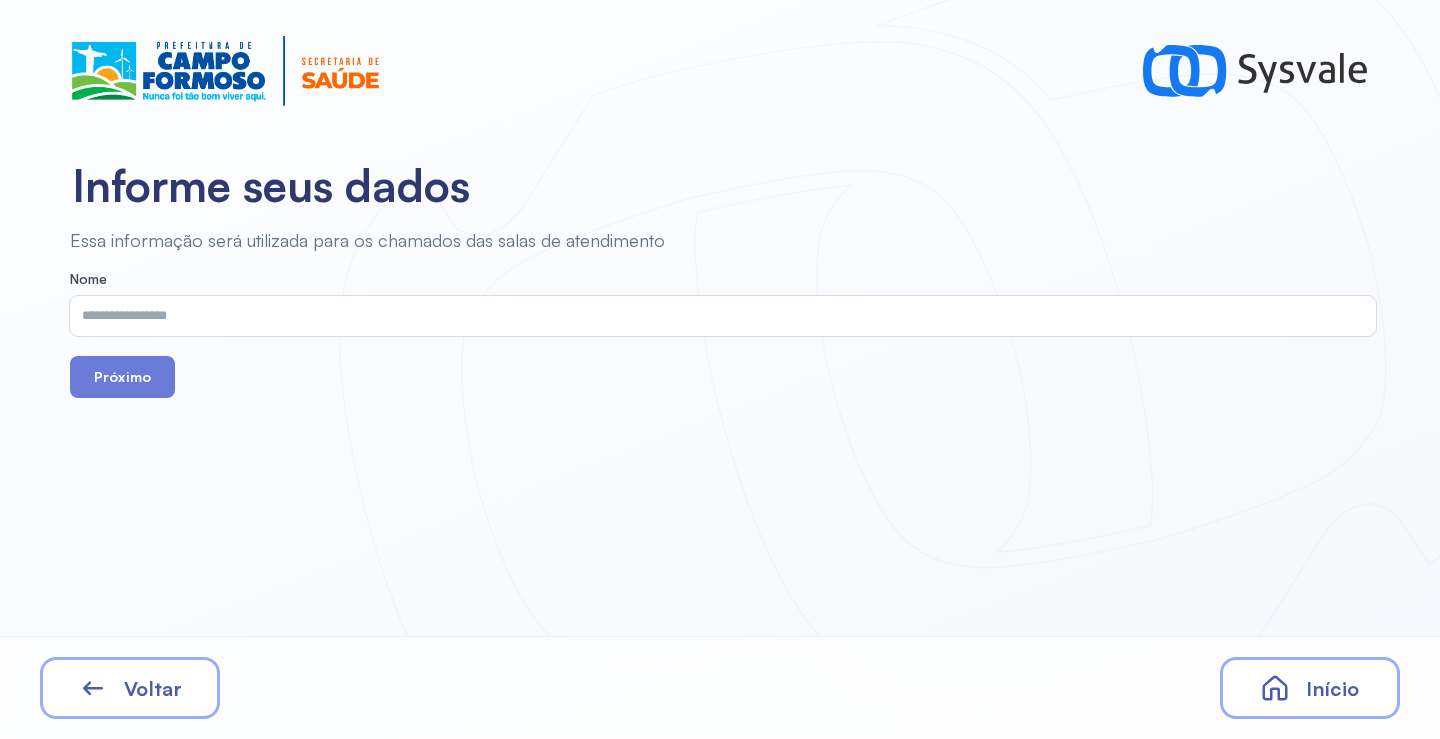 click at bounding box center [719, 316] 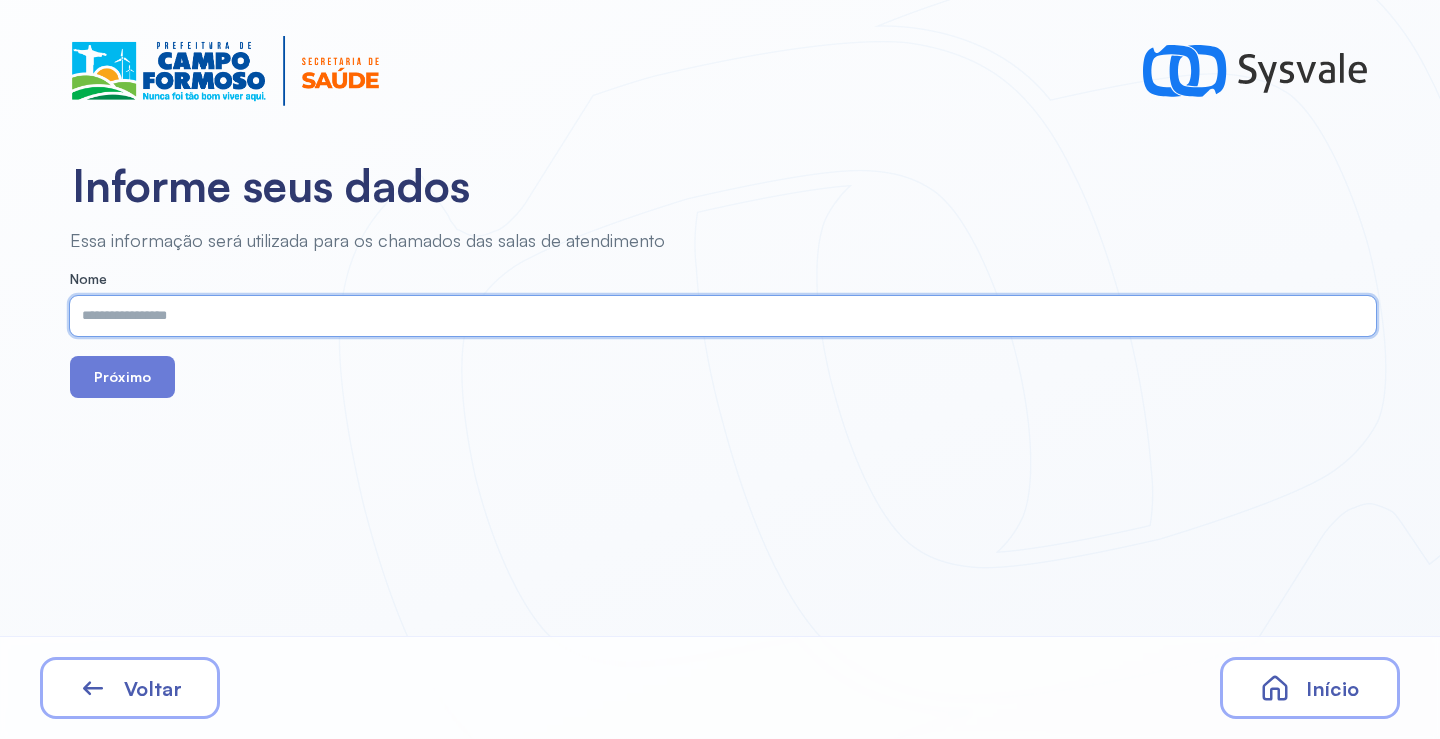 paste on "**********" 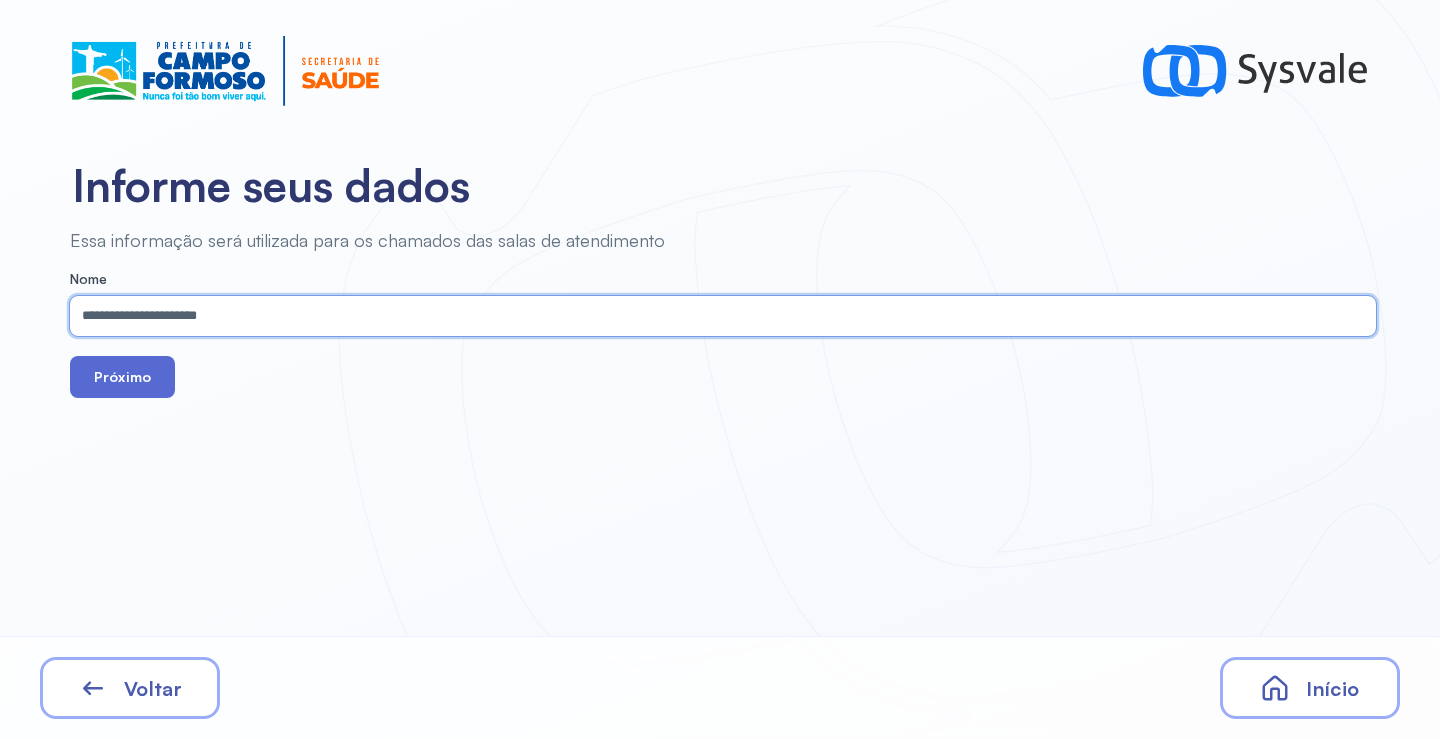 type on "**********" 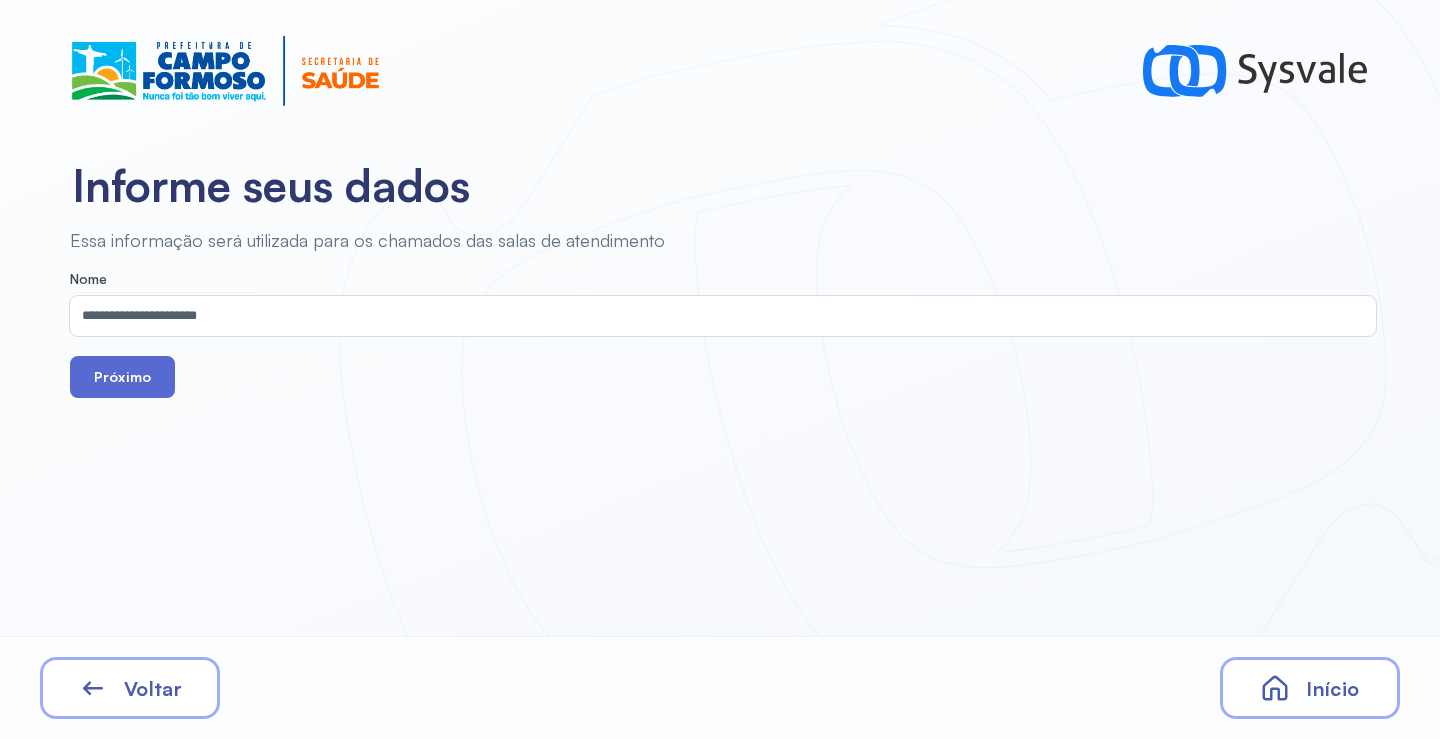 click on "Próximo" at bounding box center [122, 377] 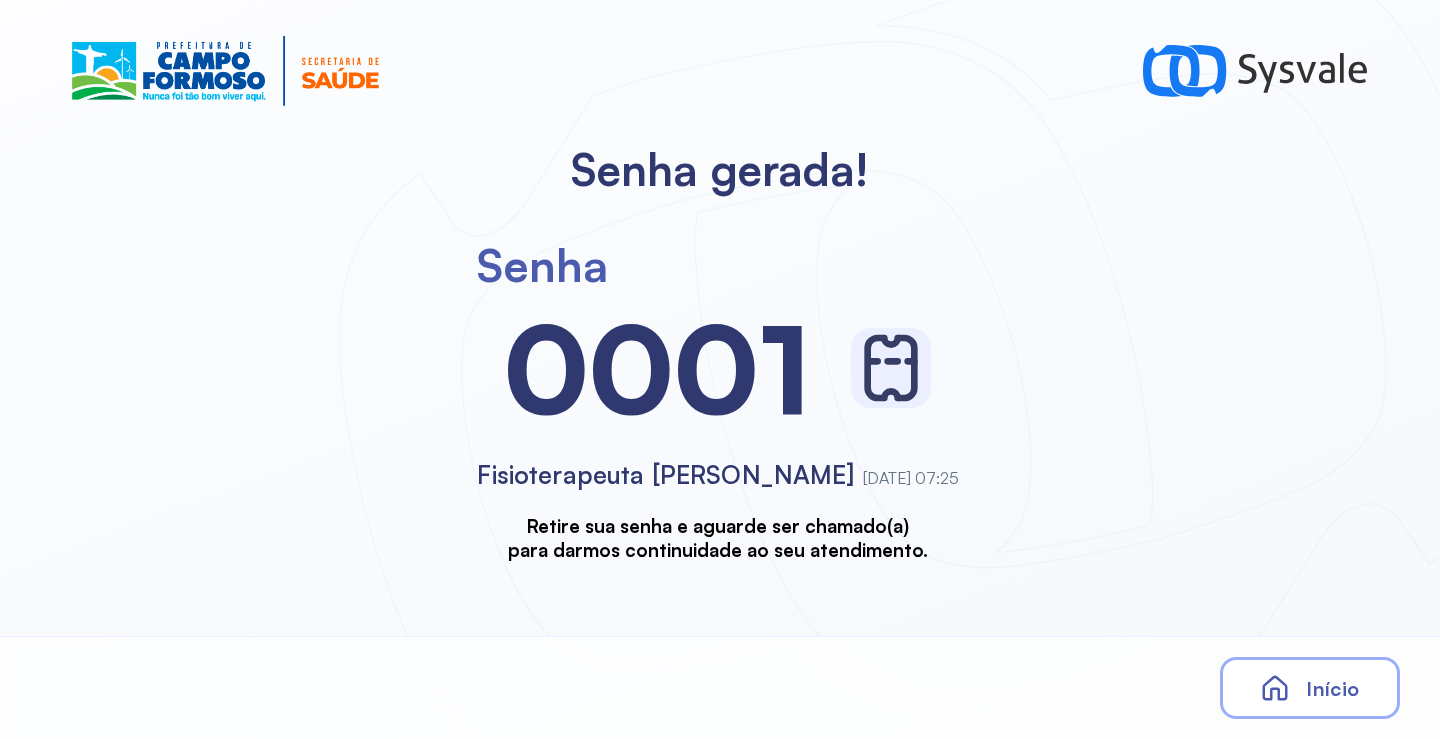 scroll, scrollTop: 0, scrollLeft: 0, axis: both 